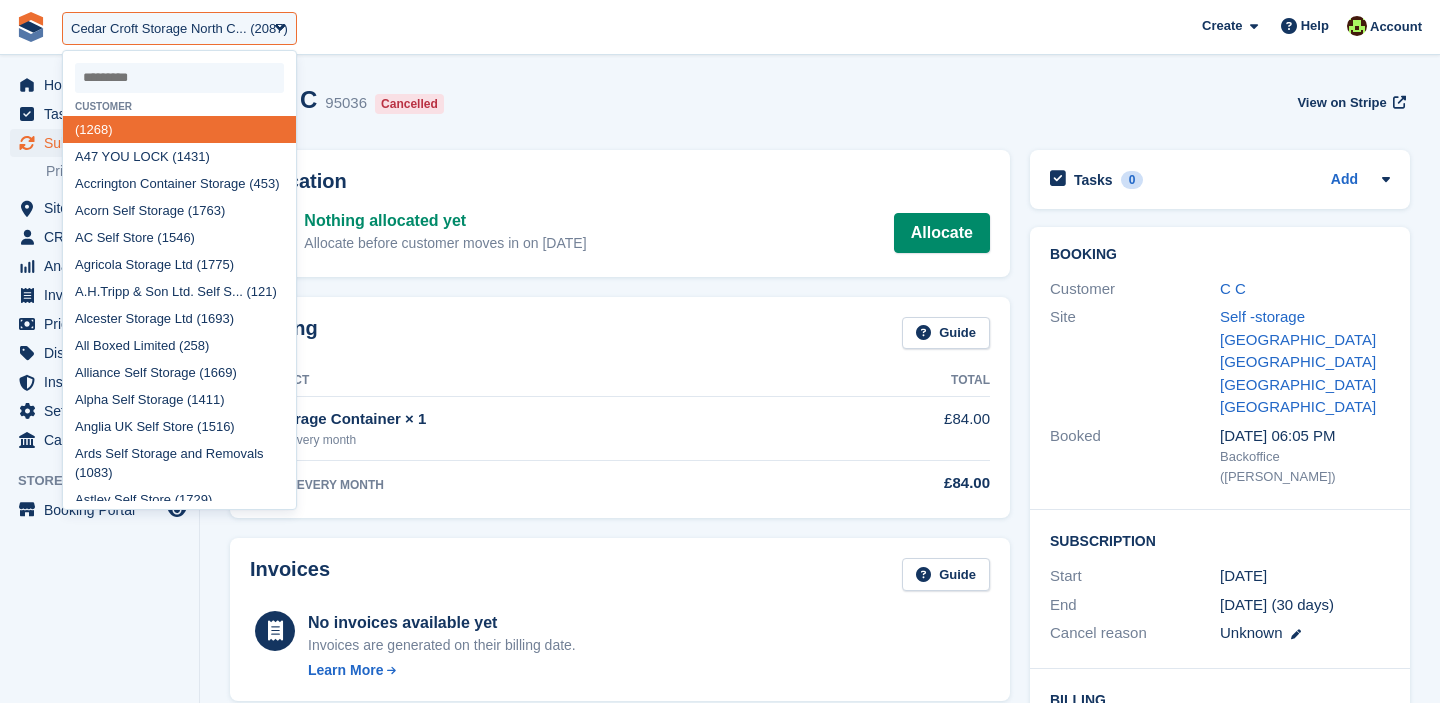 scroll, scrollTop: 602, scrollLeft: 0, axis: vertical 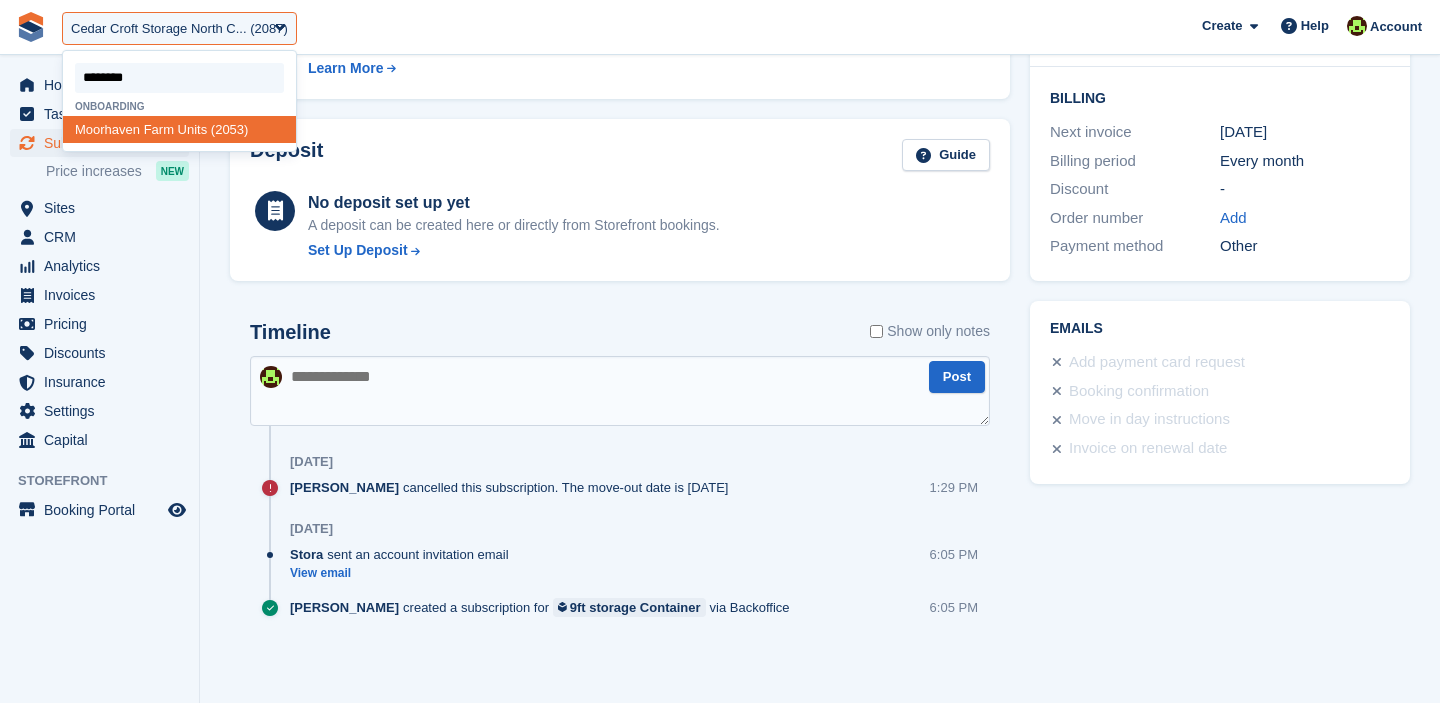 type on "*********" 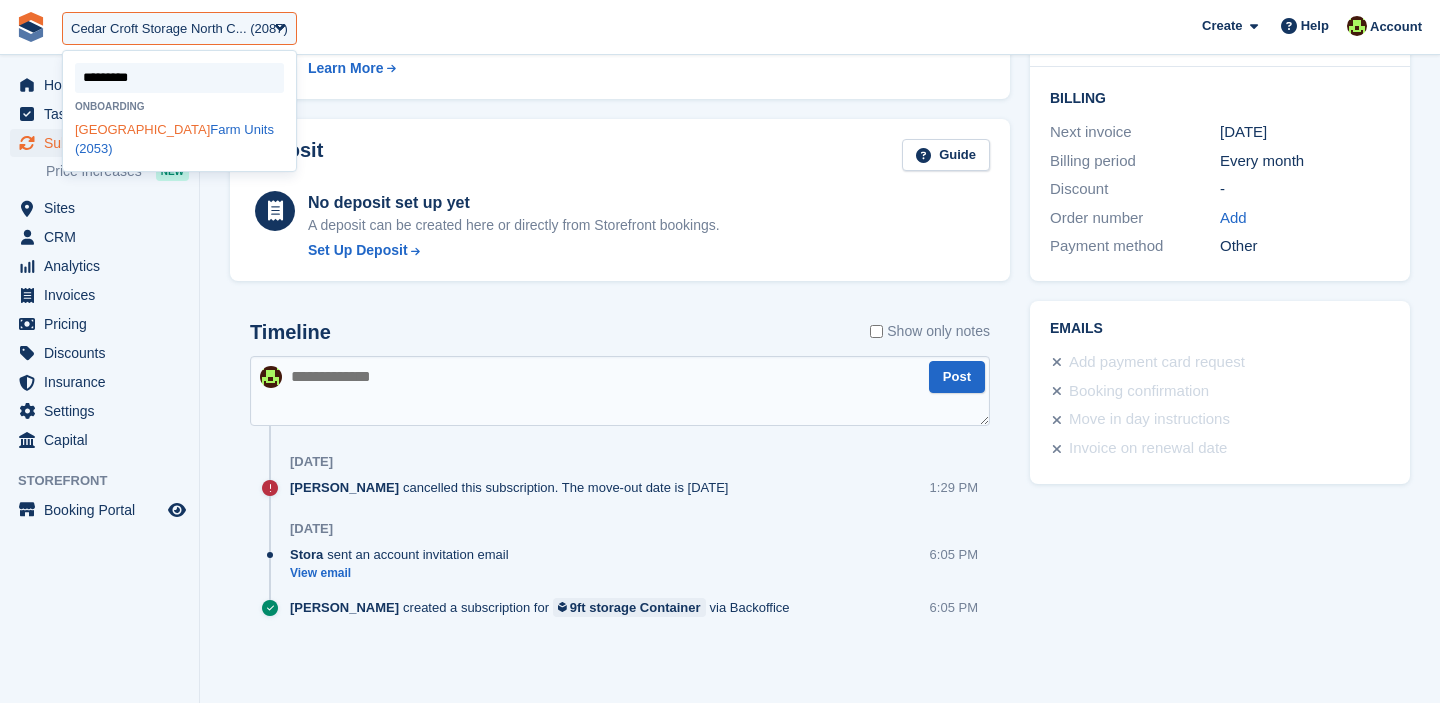 click on "Moorhaven" 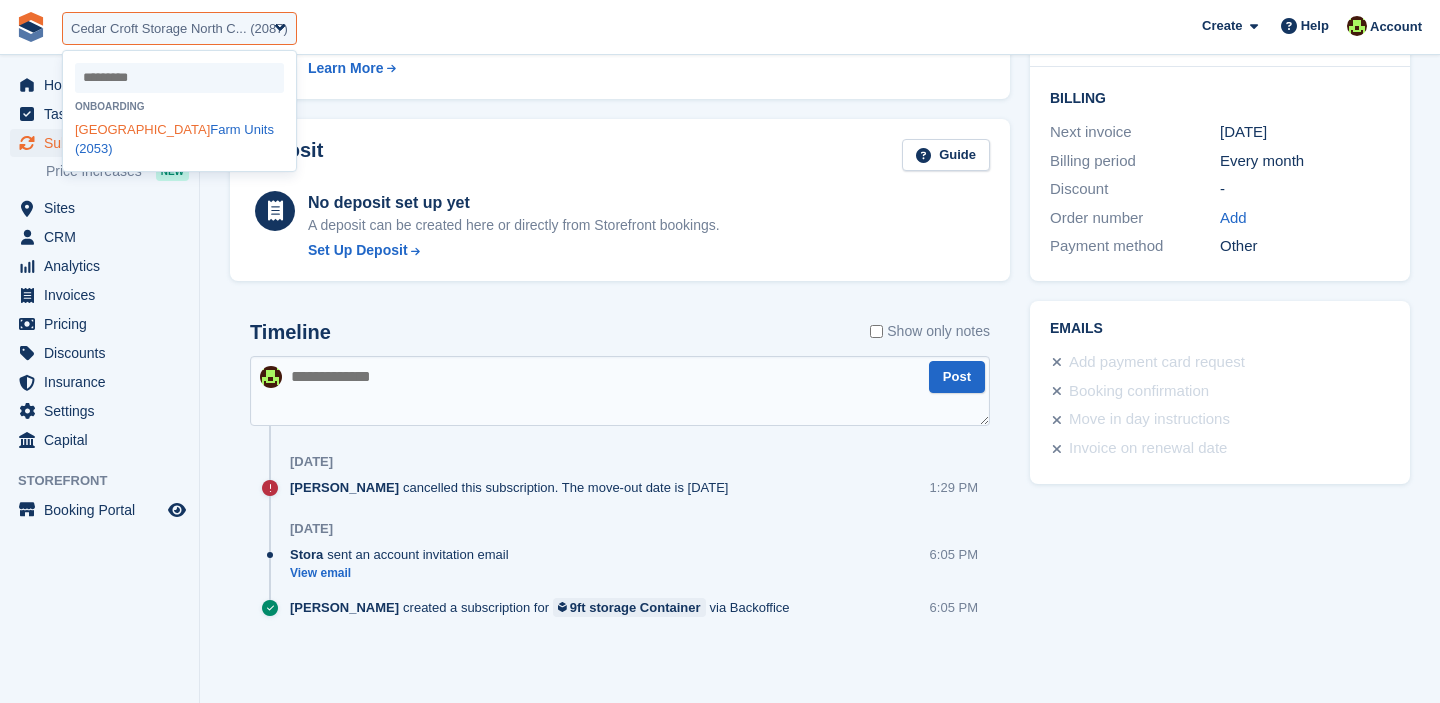 select on "****" 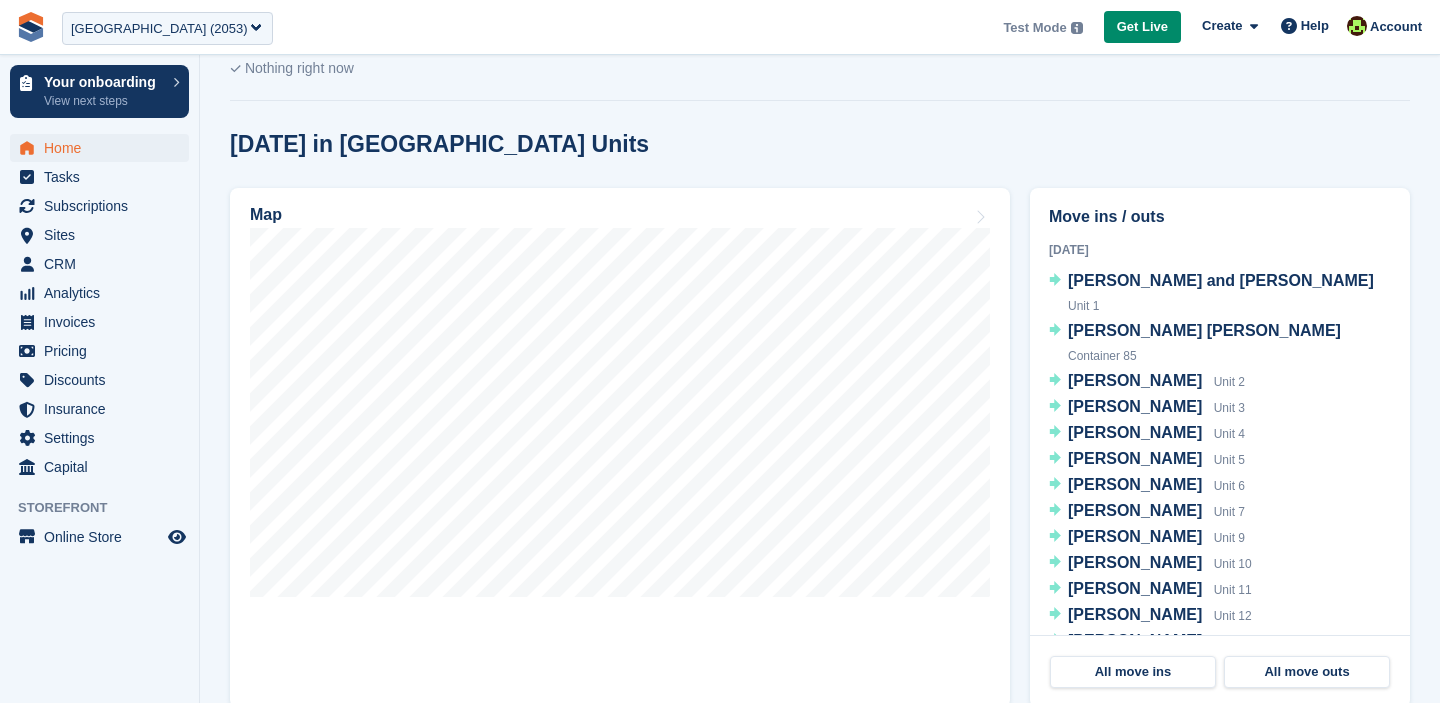 scroll, scrollTop: 499, scrollLeft: 0, axis: vertical 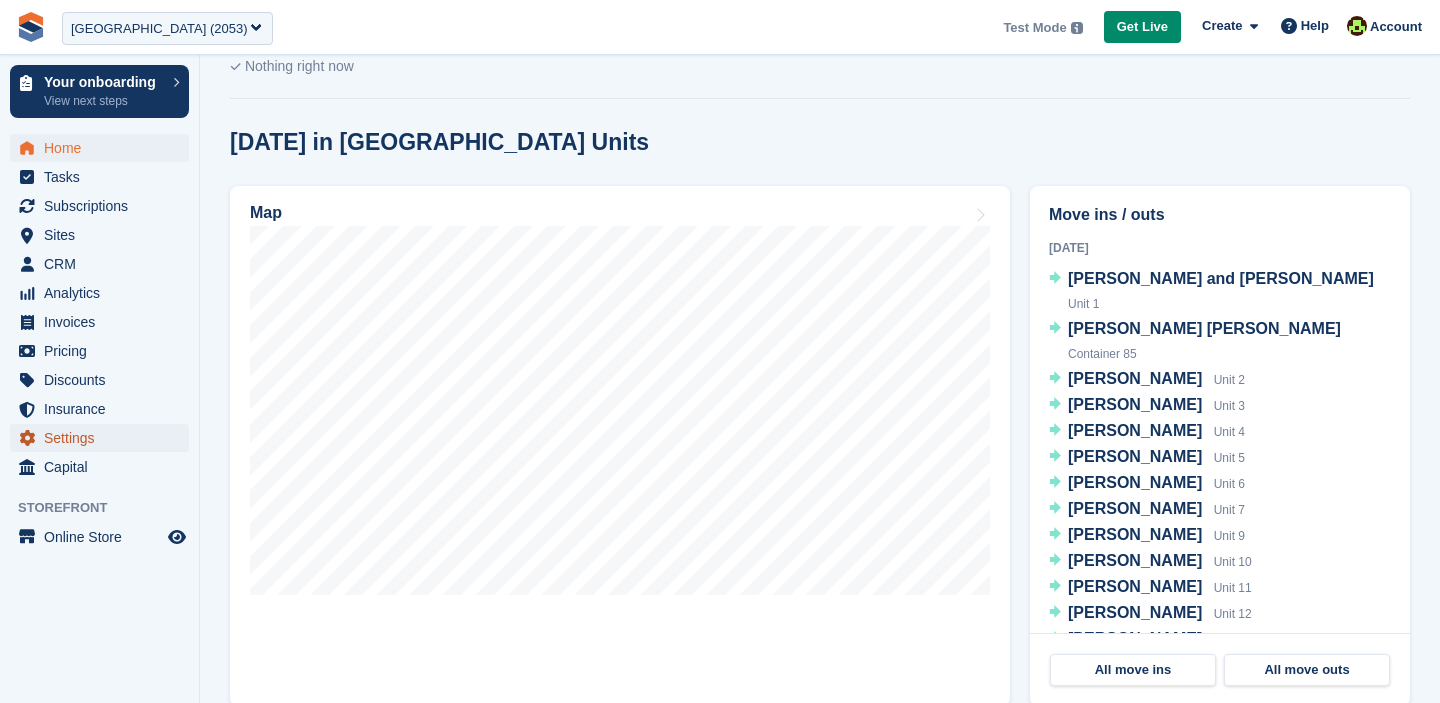 click on "Settings" at bounding box center (104, 438) 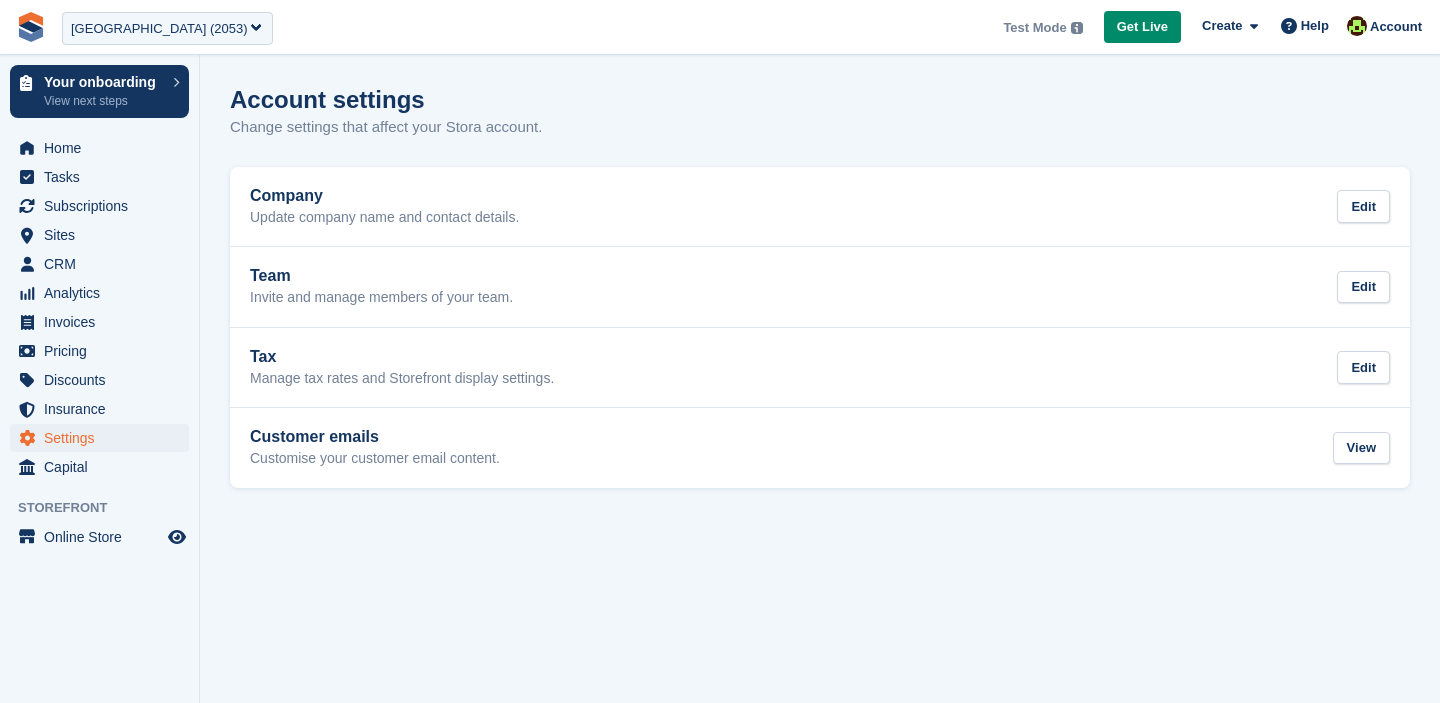 scroll, scrollTop: 0, scrollLeft: 0, axis: both 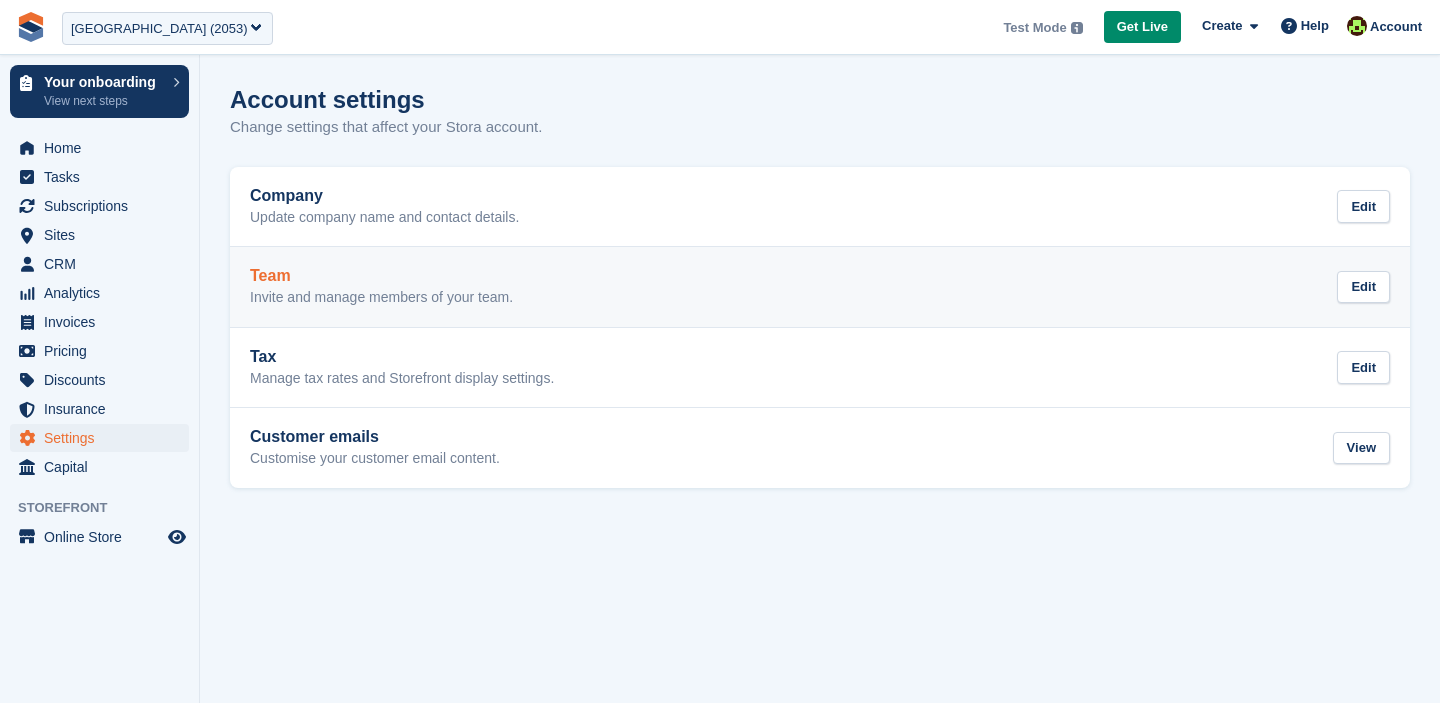 click on "Team" at bounding box center [381, 276] 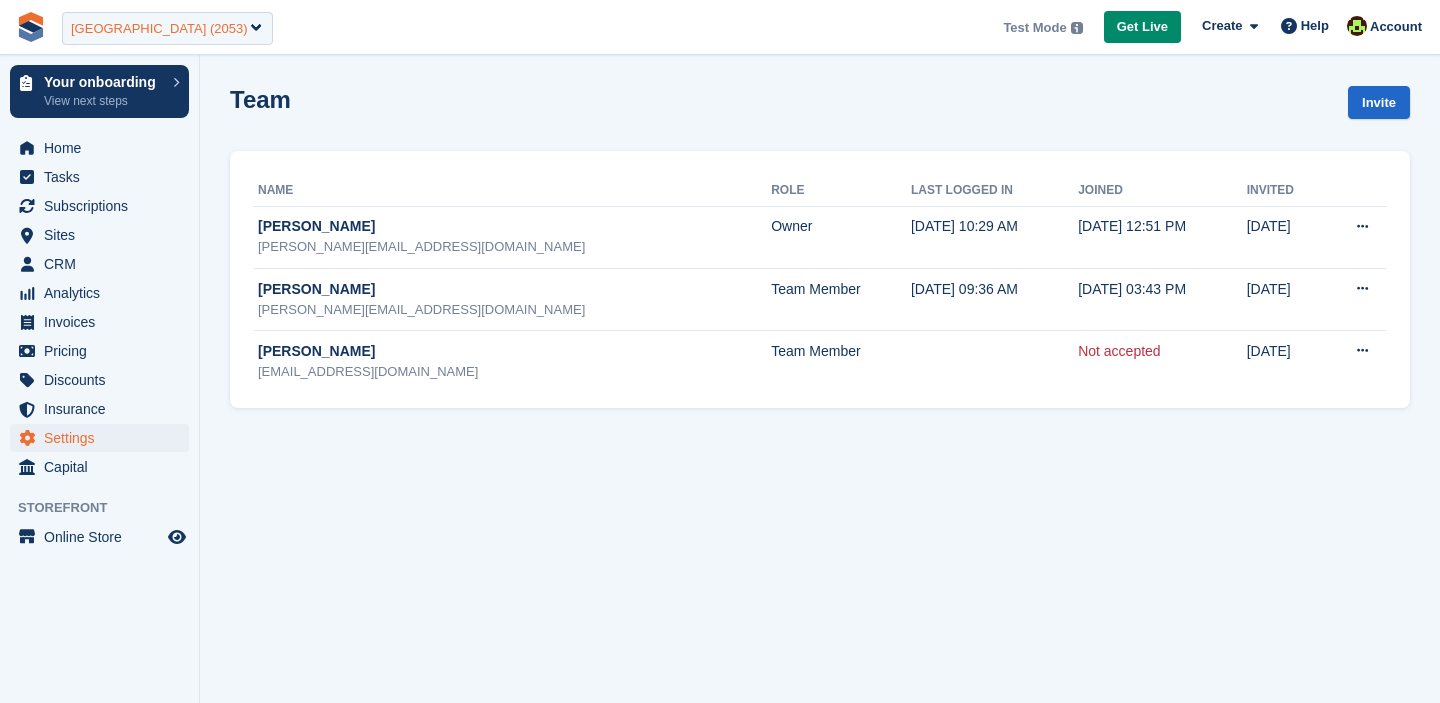 click on "Moorhaven Farm Units (2053)" at bounding box center (167, 28) 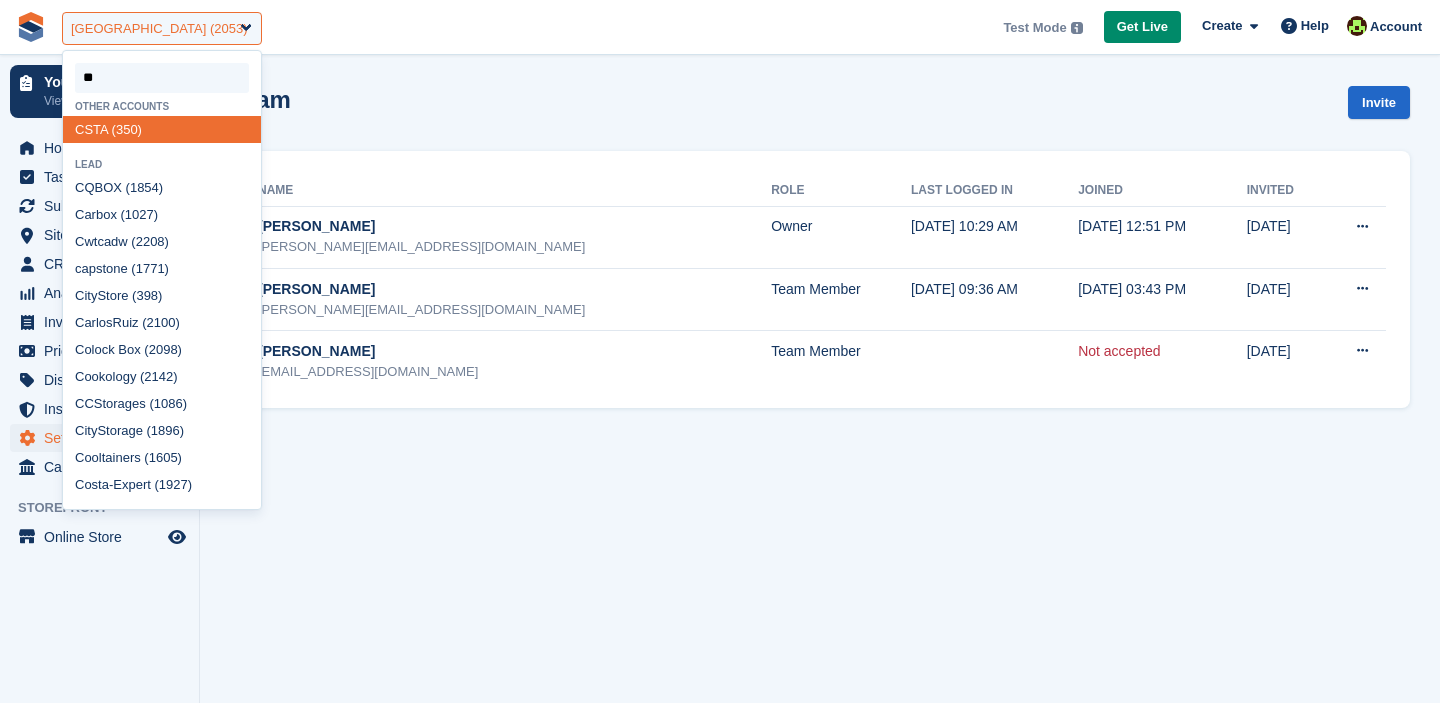 type on "***" 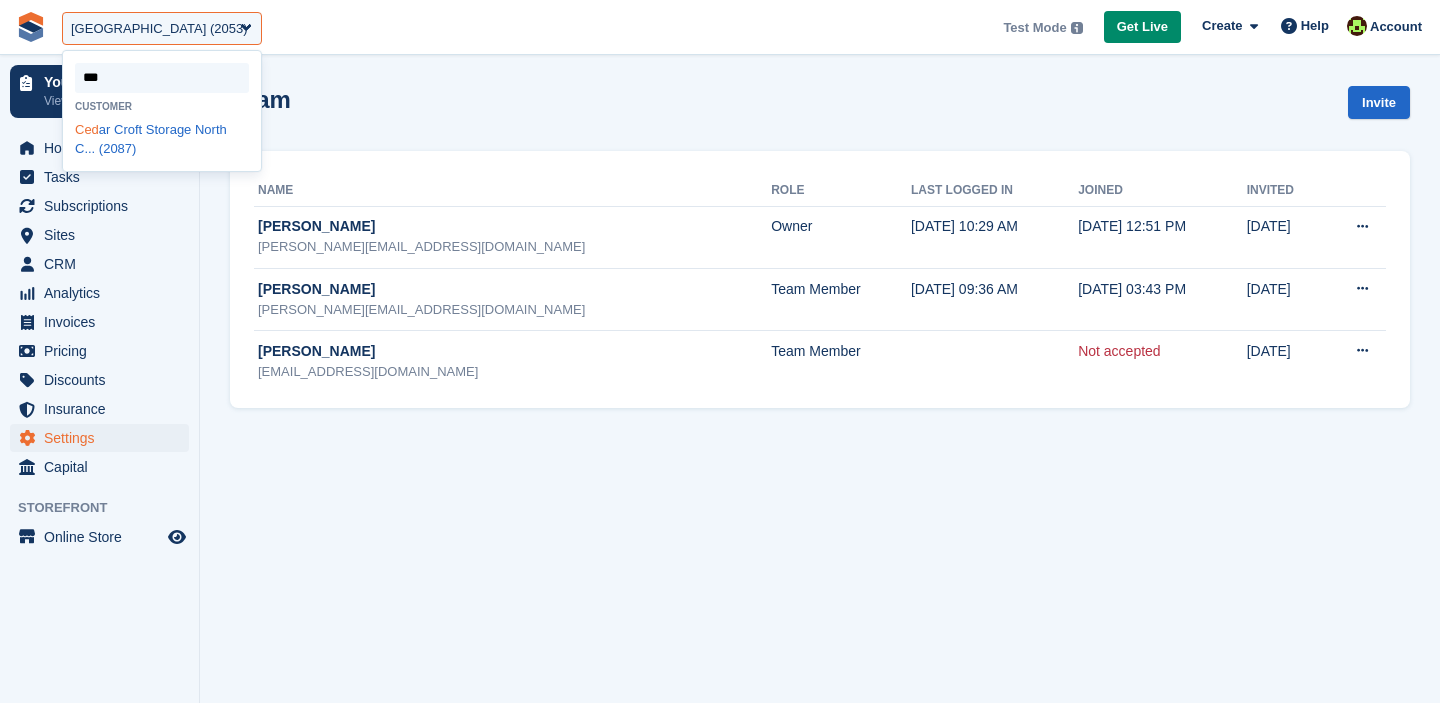 click on "Ced ar Croft Storage North C... (2087)" at bounding box center (162, 139) 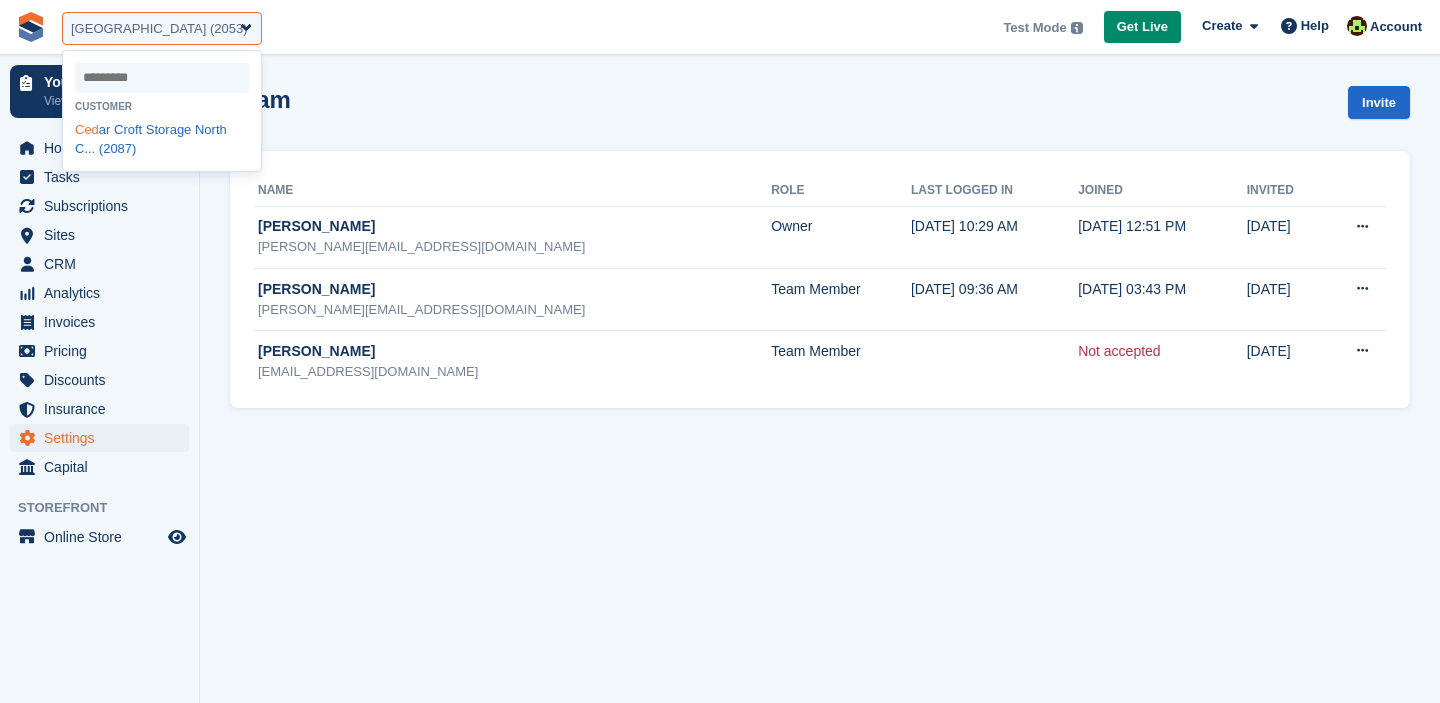 select on "****" 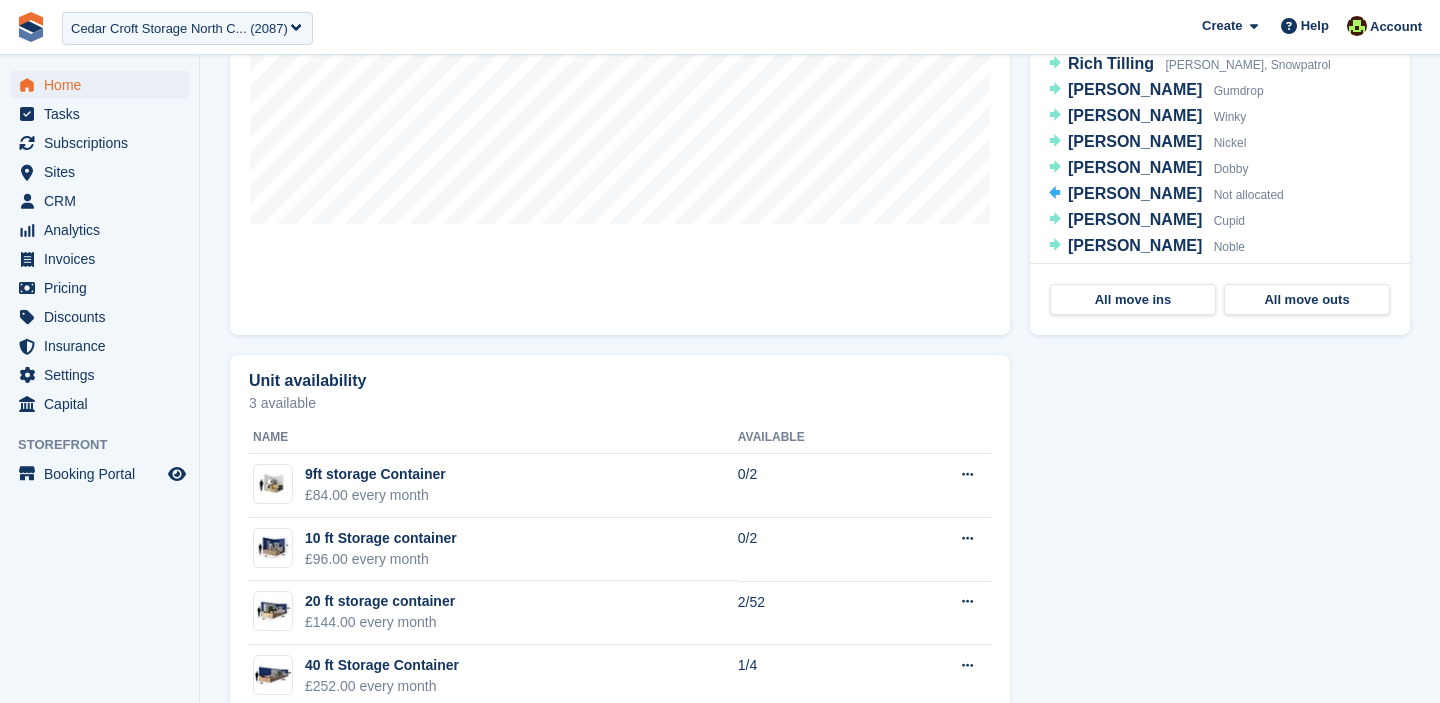 scroll, scrollTop: 886, scrollLeft: 0, axis: vertical 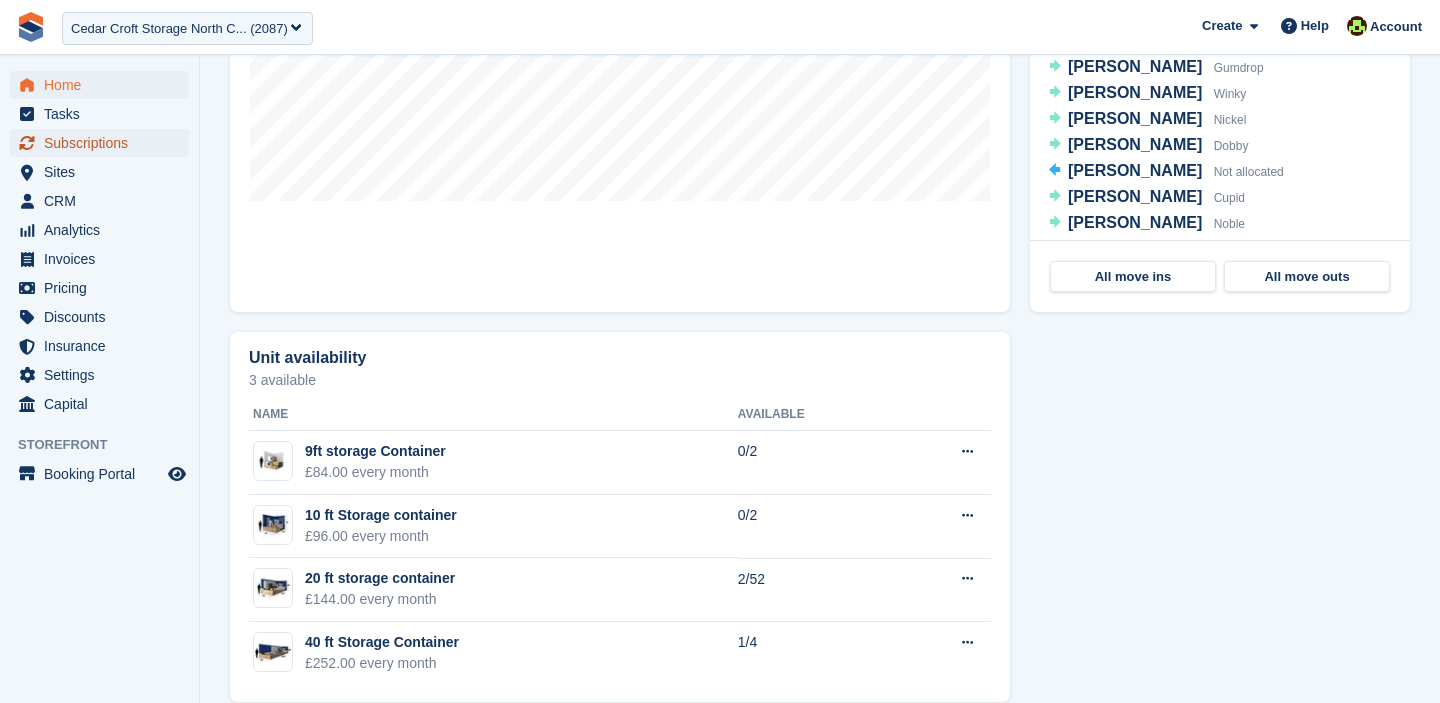 click on "Subscriptions" at bounding box center (104, 143) 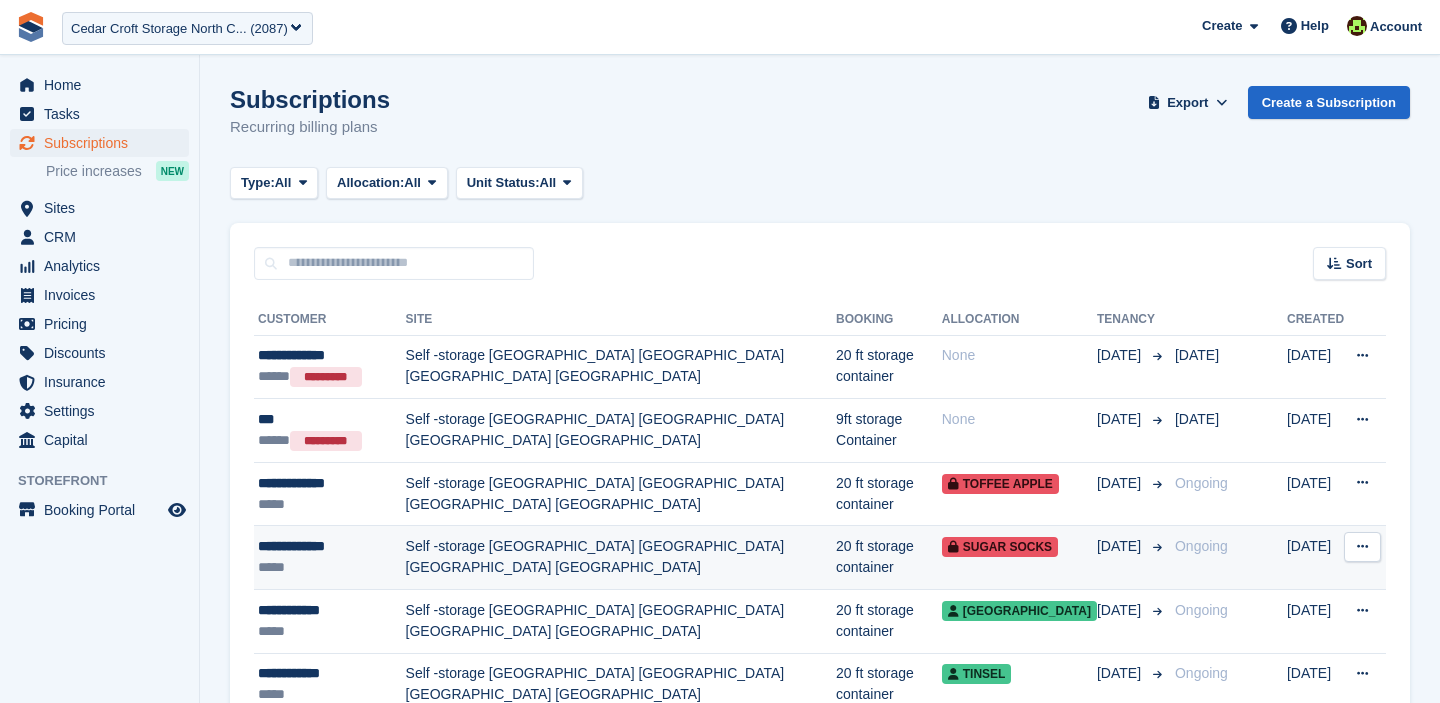 scroll, scrollTop: 15, scrollLeft: 0, axis: vertical 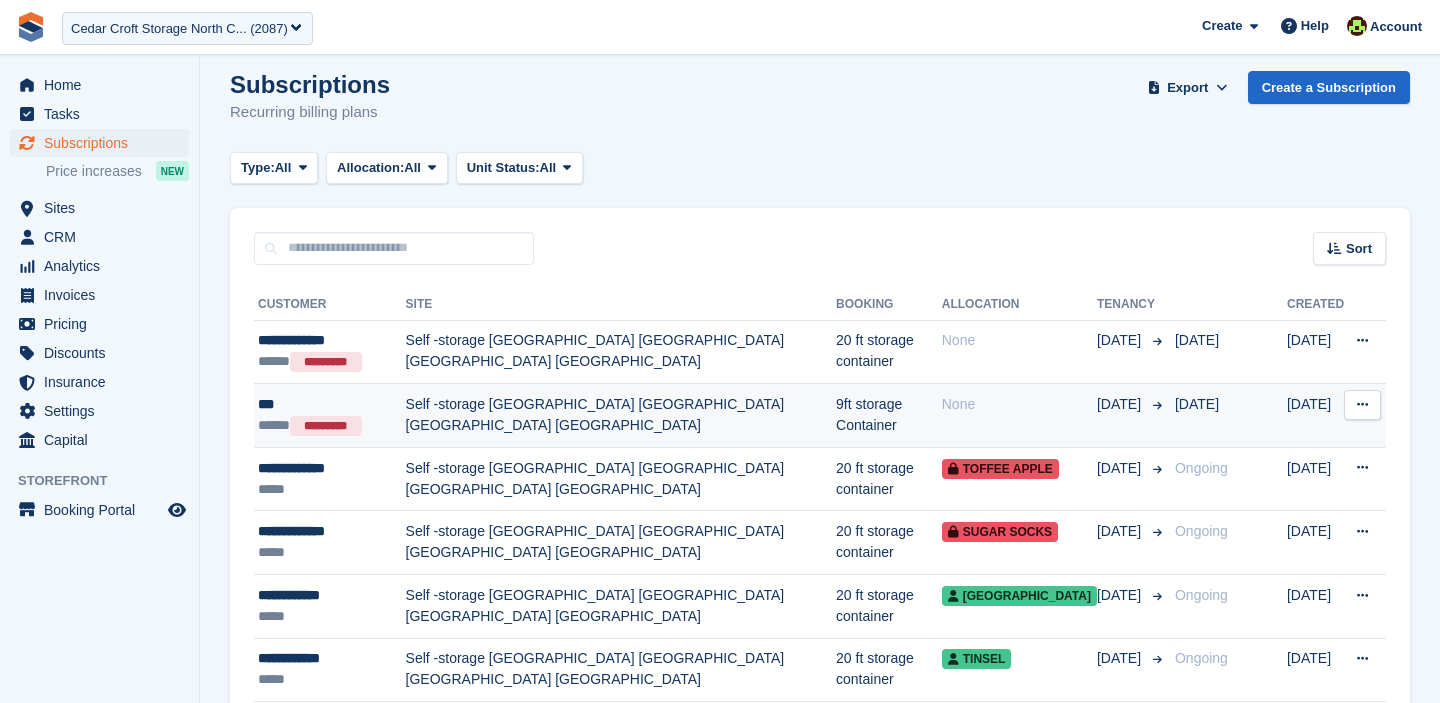 click on "9ft storage Container" at bounding box center [889, 416] 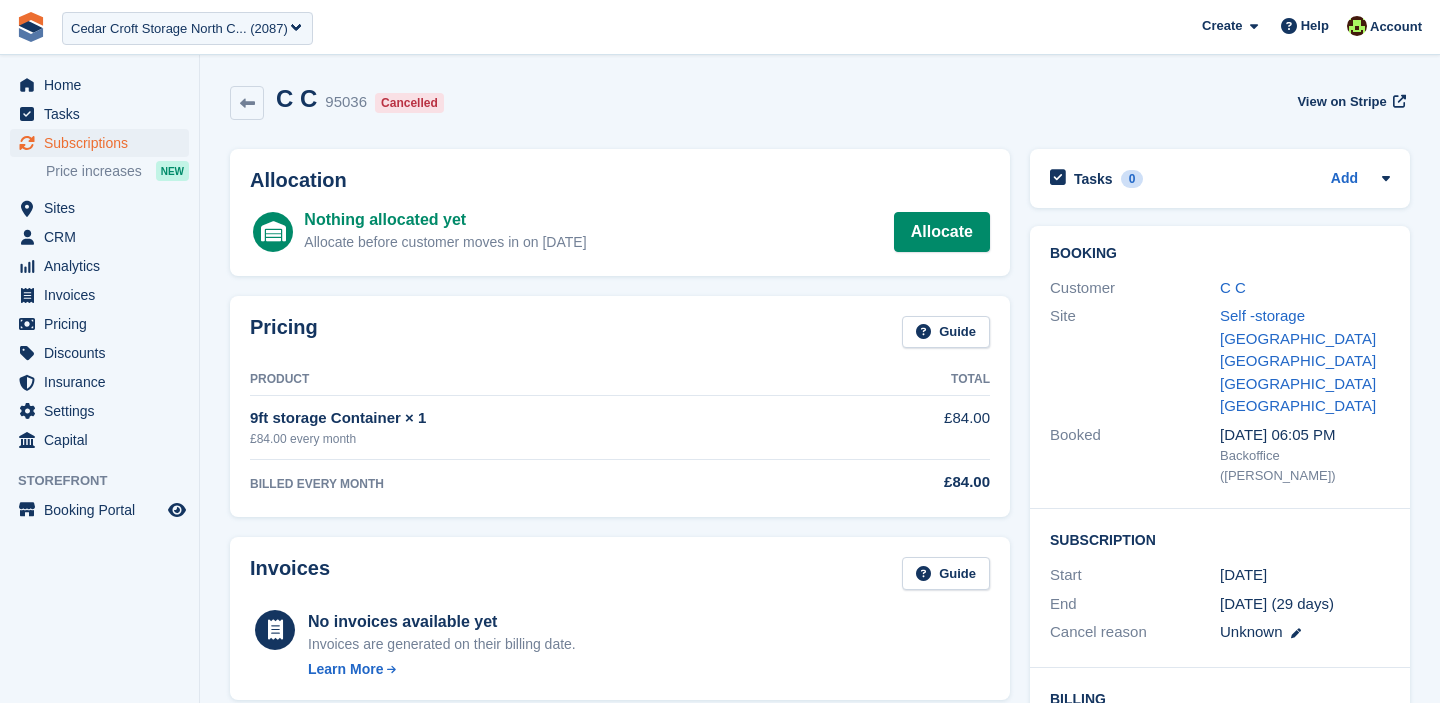 scroll, scrollTop: 0, scrollLeft: 0, axis: both 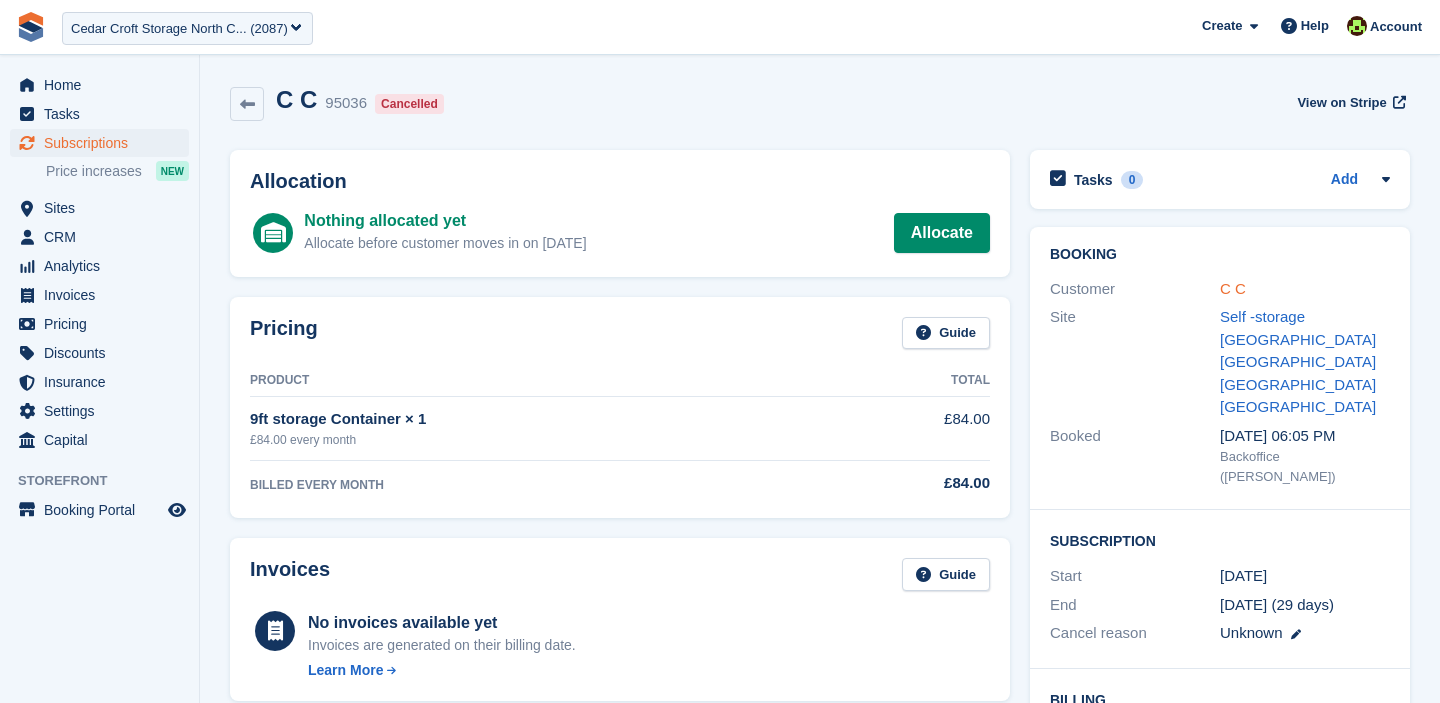click on "C C" at bounding box center (1233, 288) 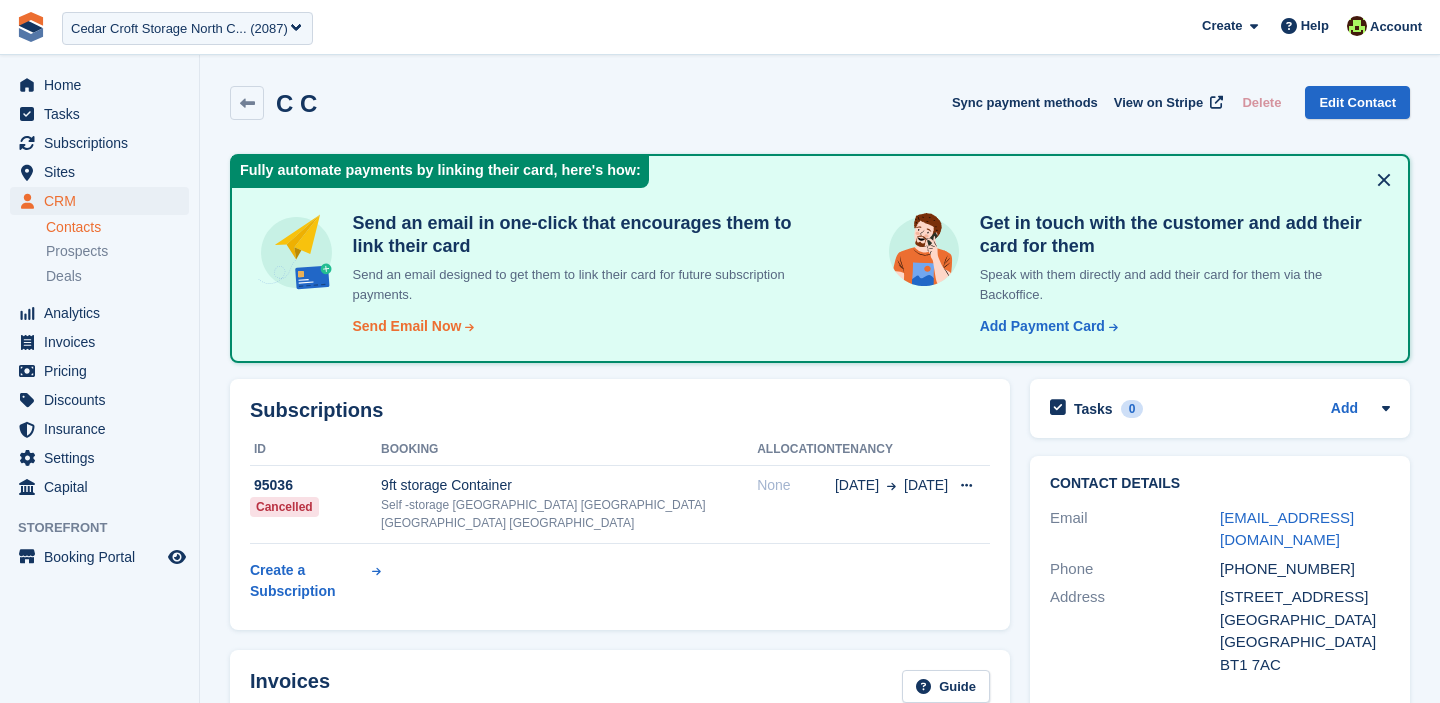 click on "Send Email Now" at bounding box center (407, 326) 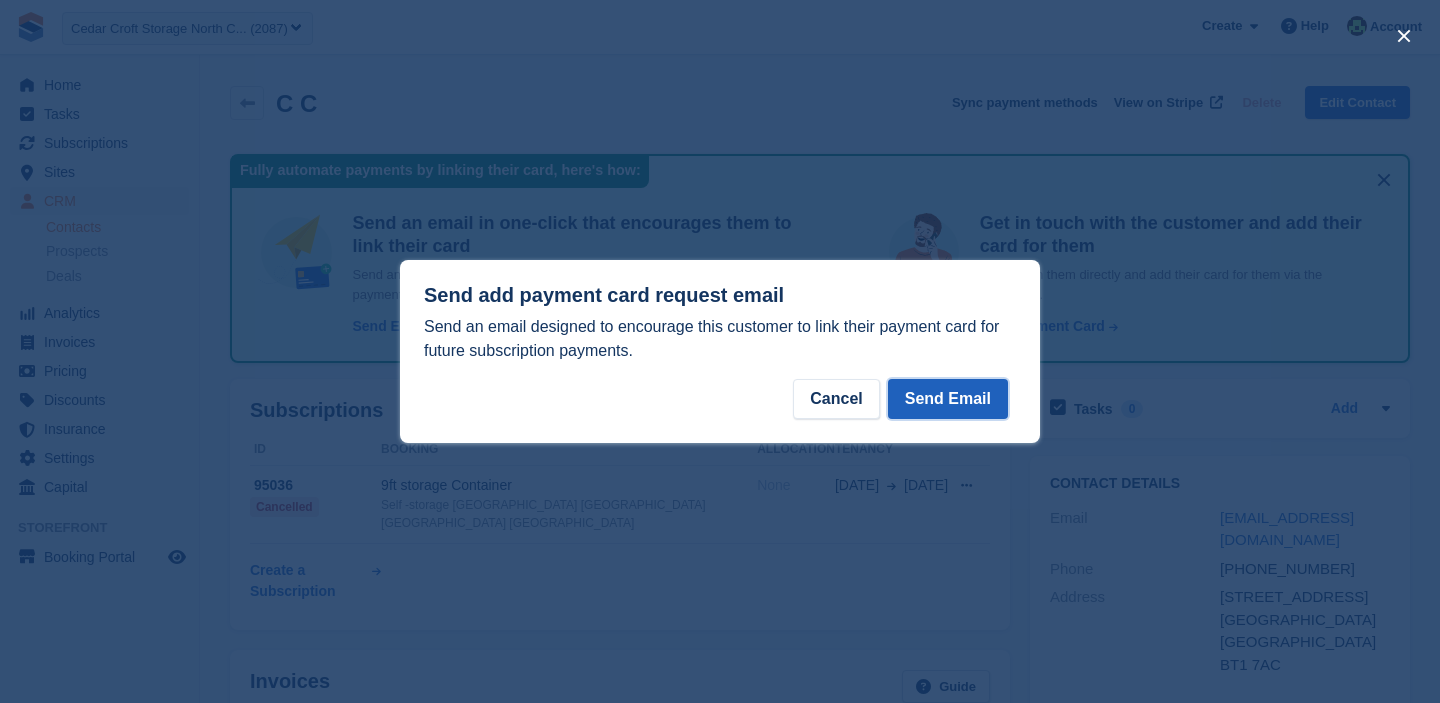 click on "Send Email" at bounding box center (948, 399) 